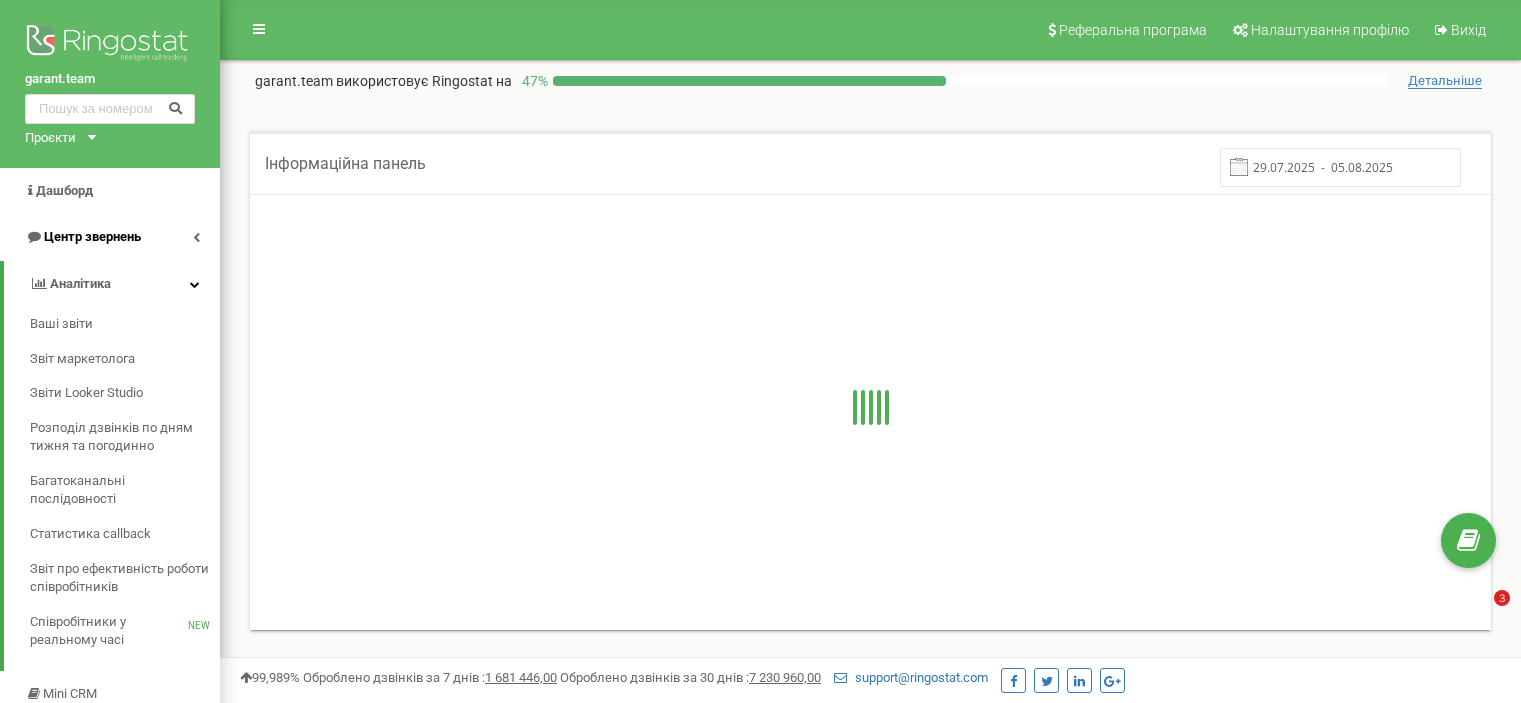 scroll, scrollTop: 0, scrollLeft: 0, axis: both 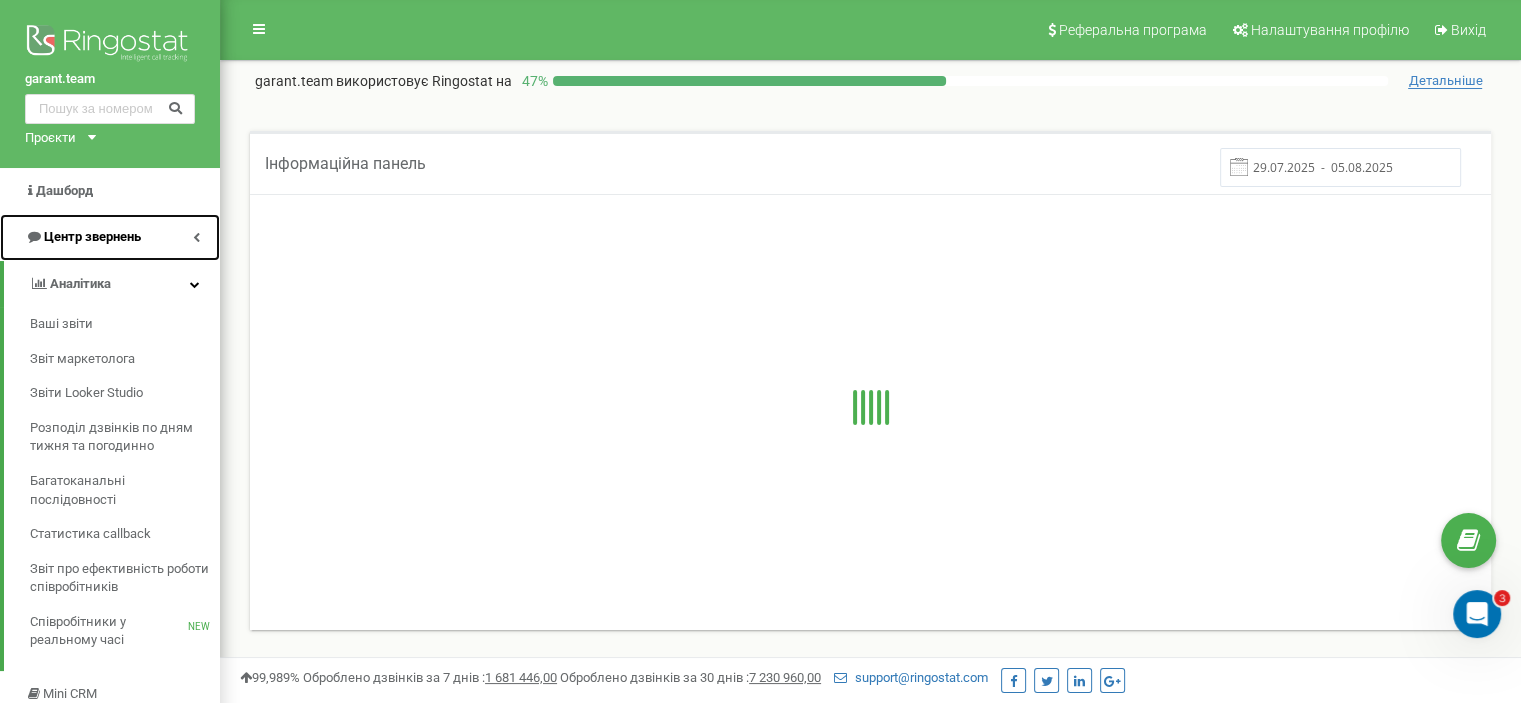 click on "Центр звернень" at bounding box center [83, 237] 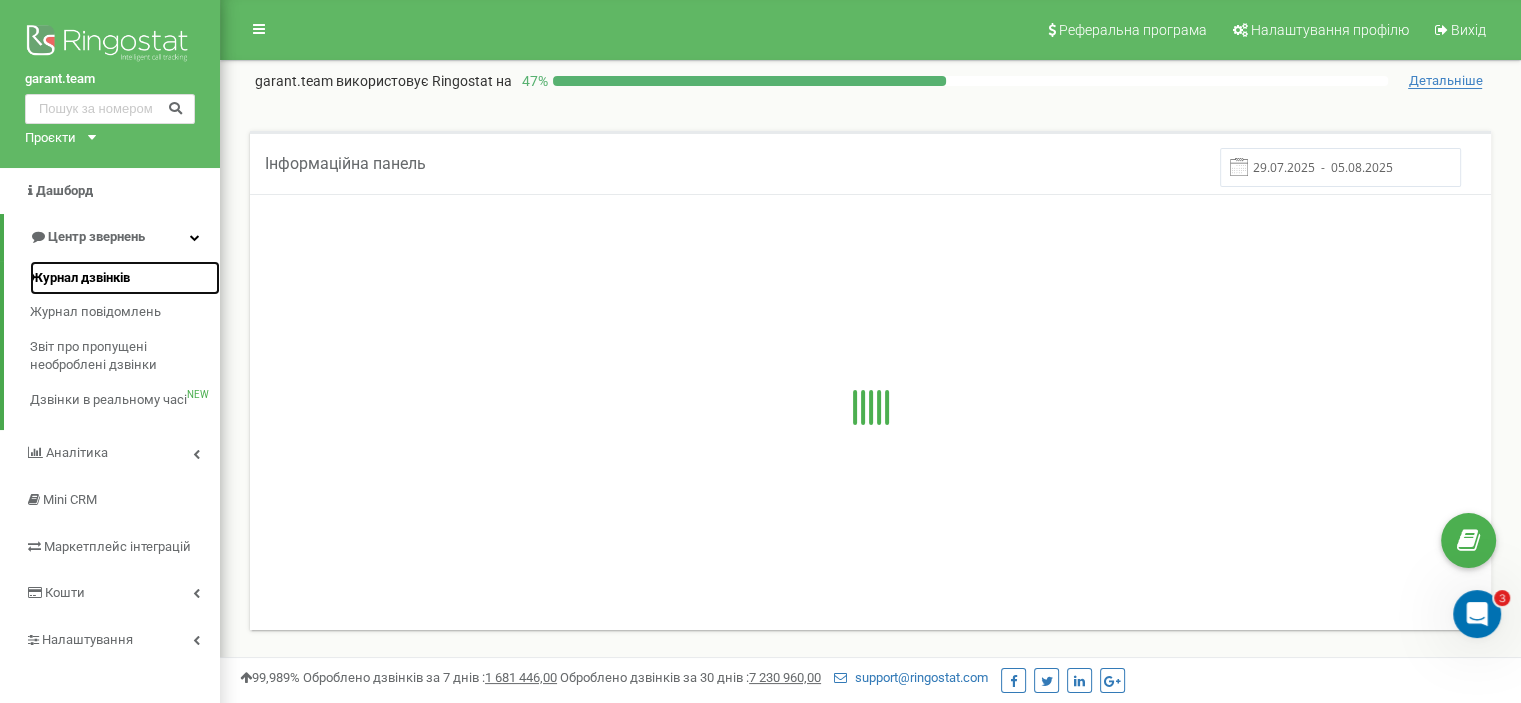 click on "Журнал дзвінків" at bounding box center [80, 278] 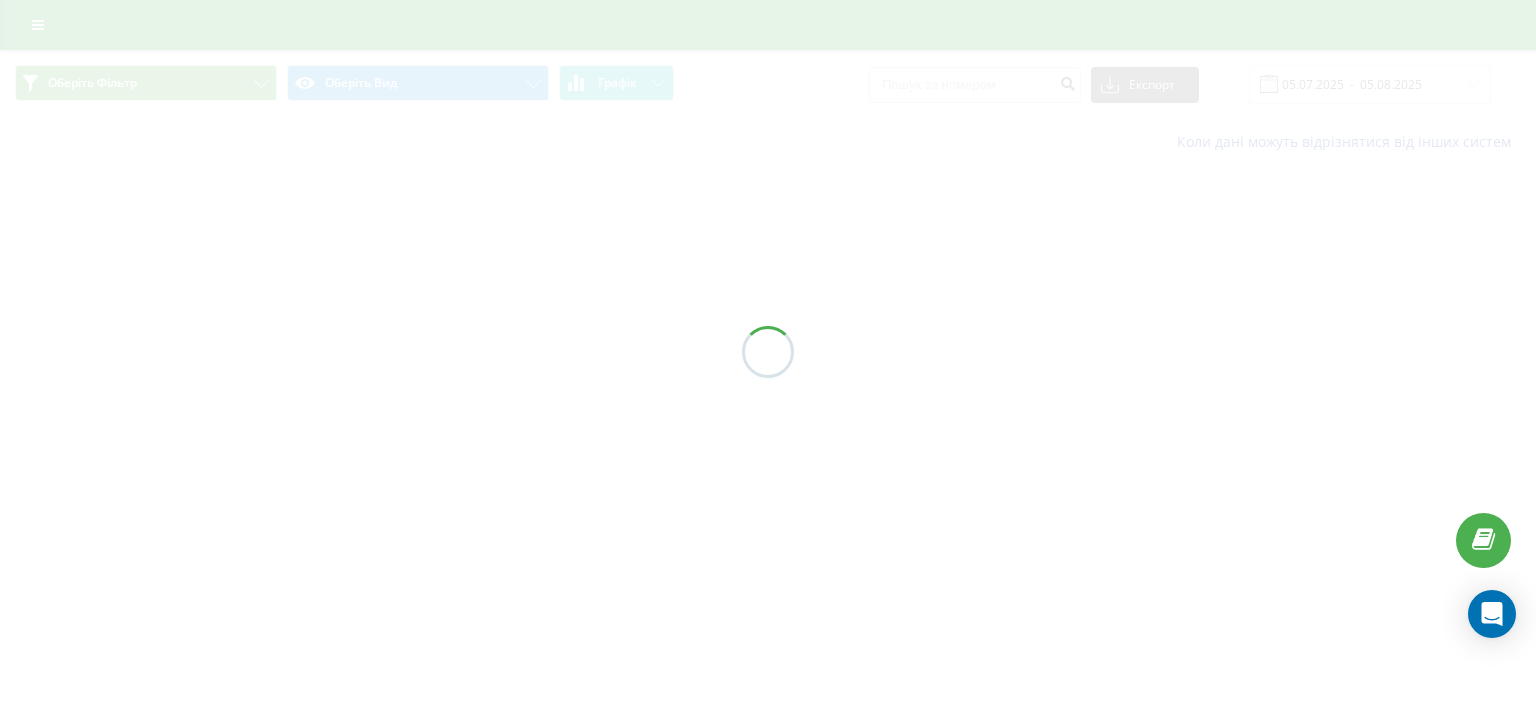 scroll, scrollTop: 0, scrollLeft: 0, axis: both 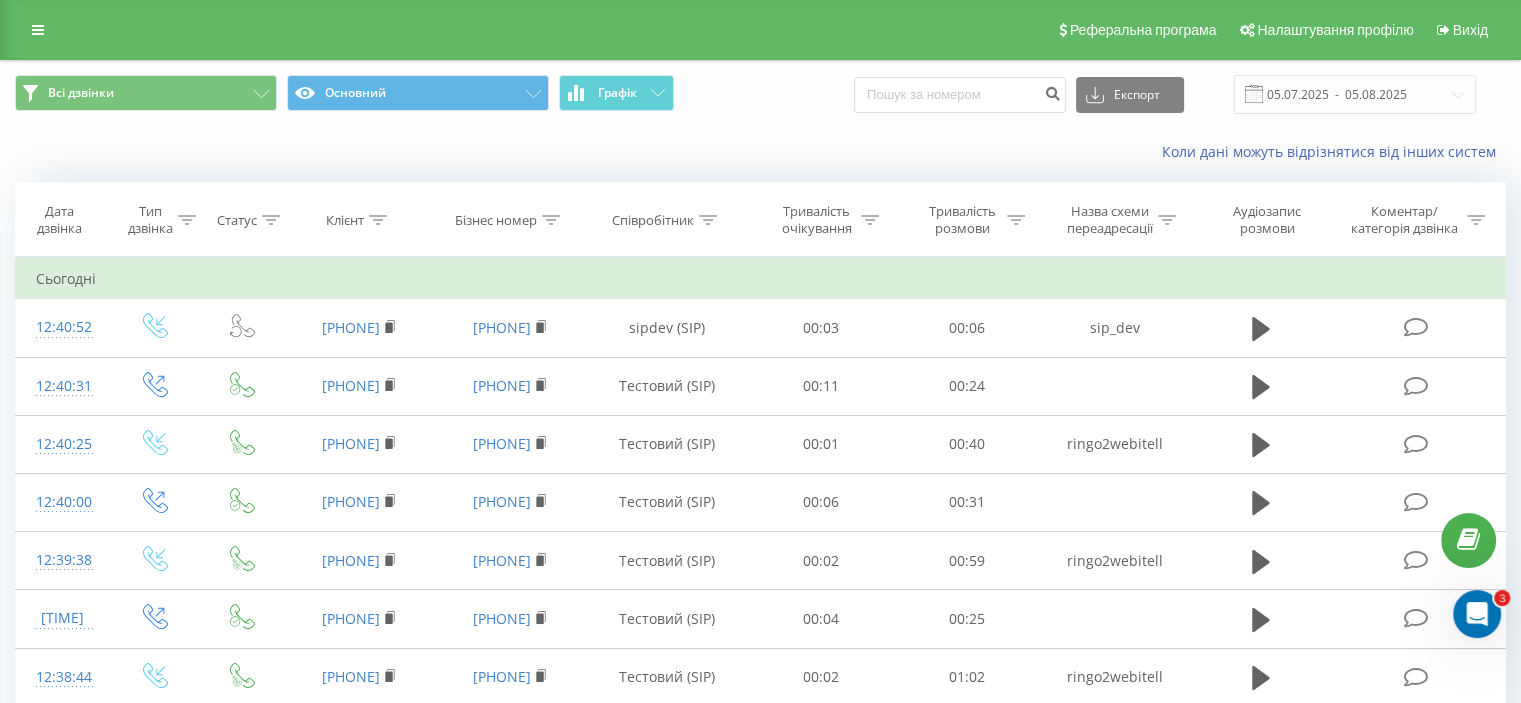 click 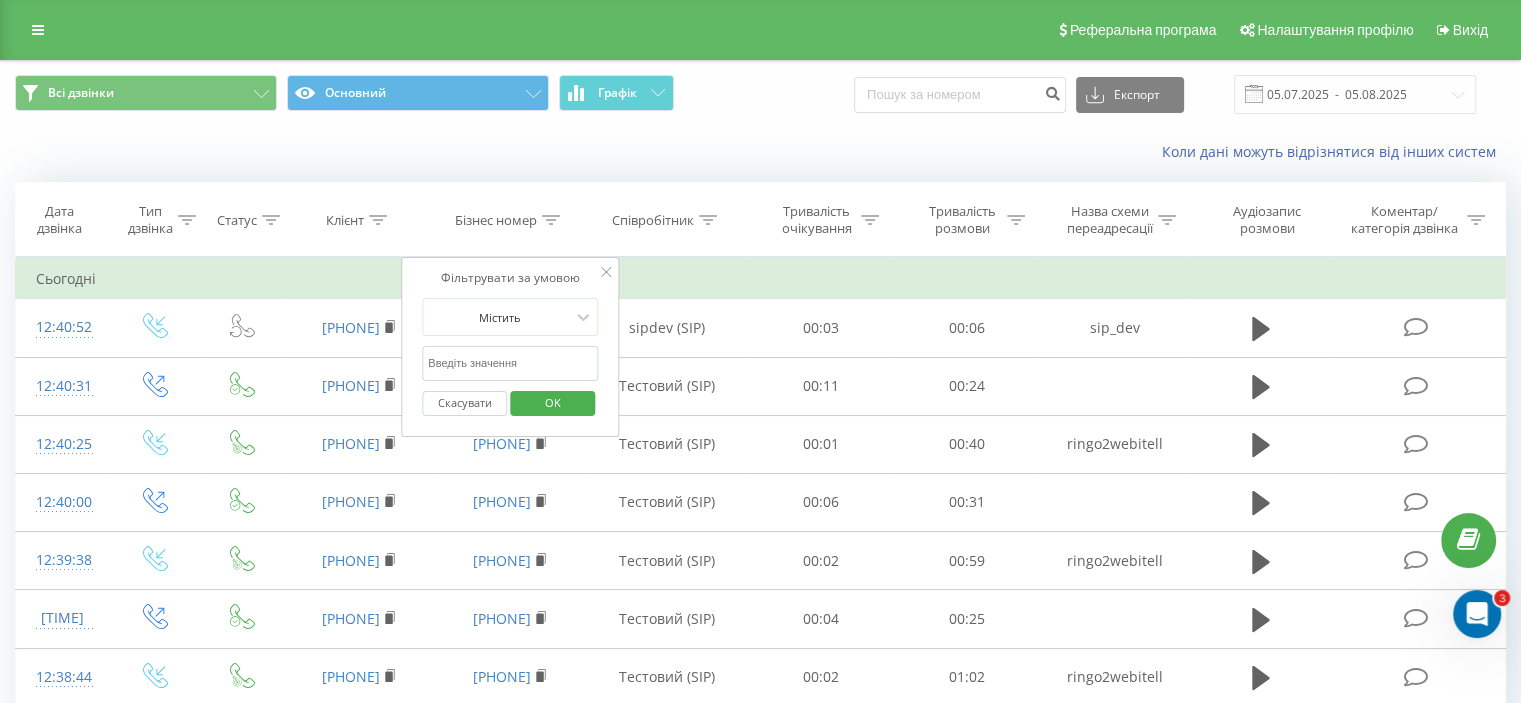 click at bounding box center (510, 363) 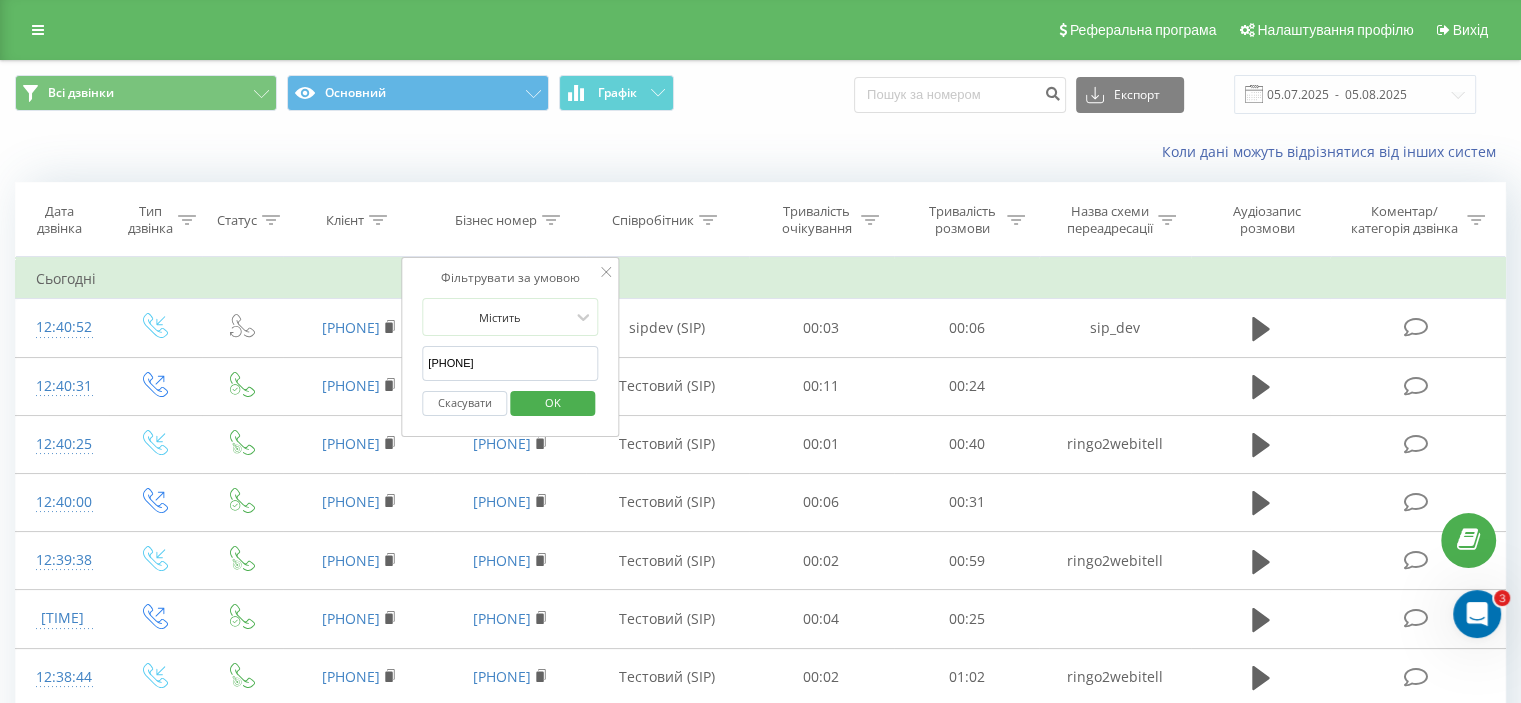 type on "[PHONE]" 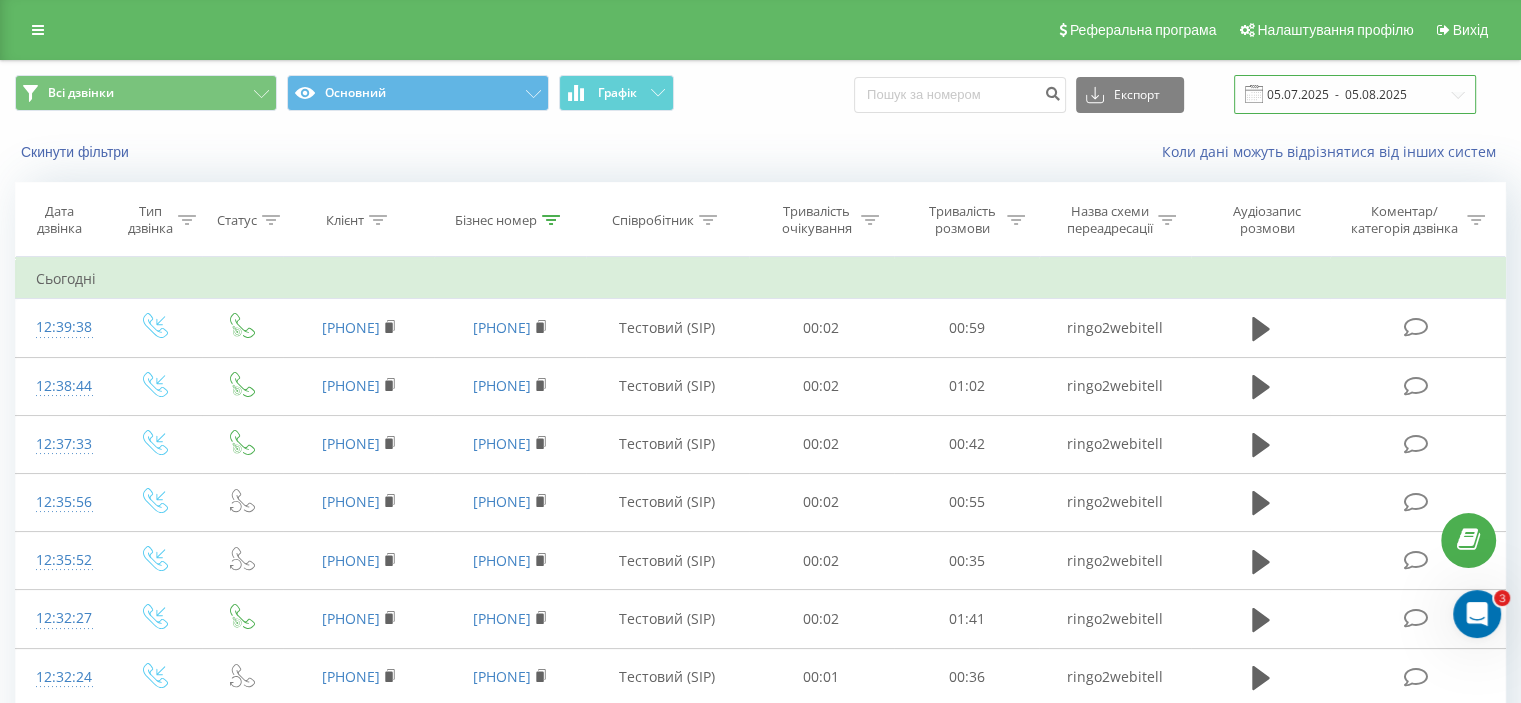 click on "05.07.2025  -  05.08.2025" at bounding box center (1355, 94) 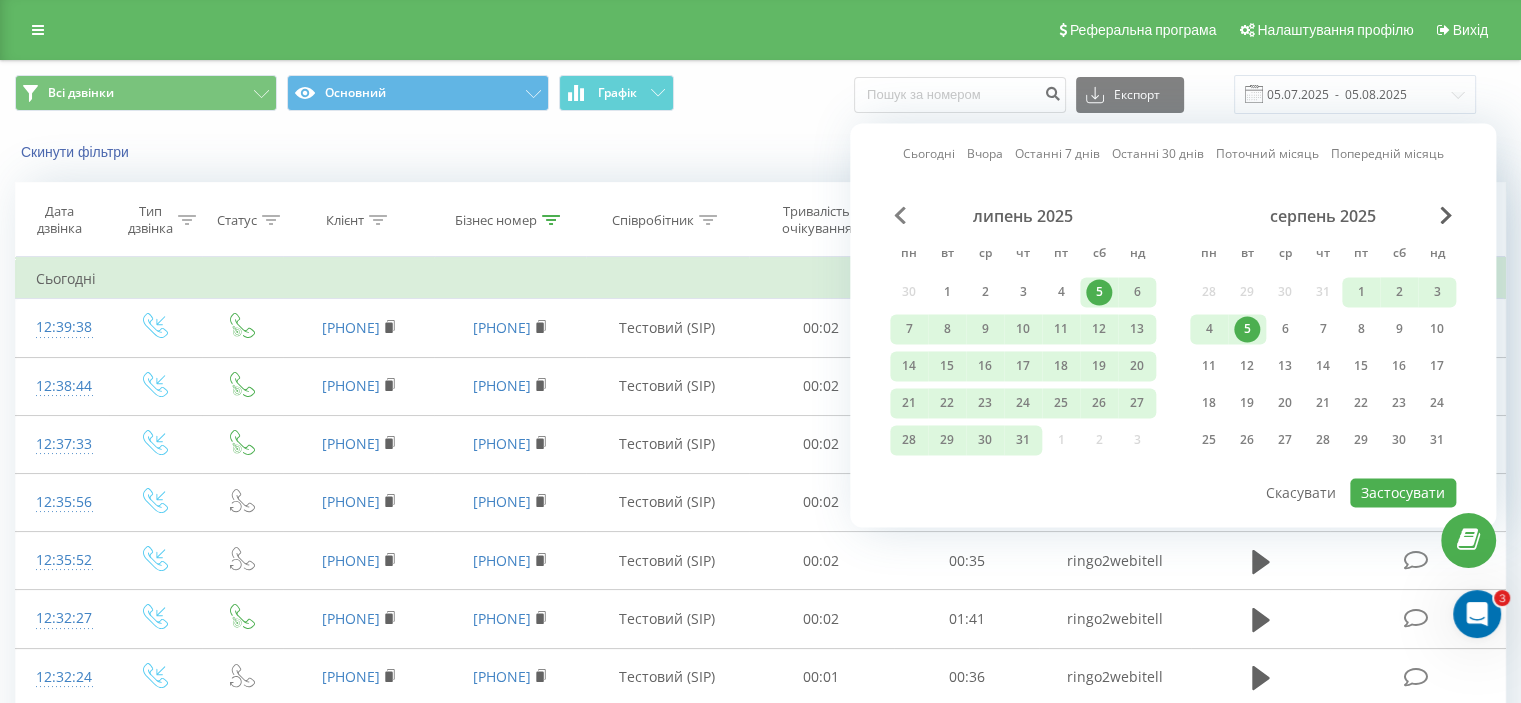 click at bounding box center (900, 215) 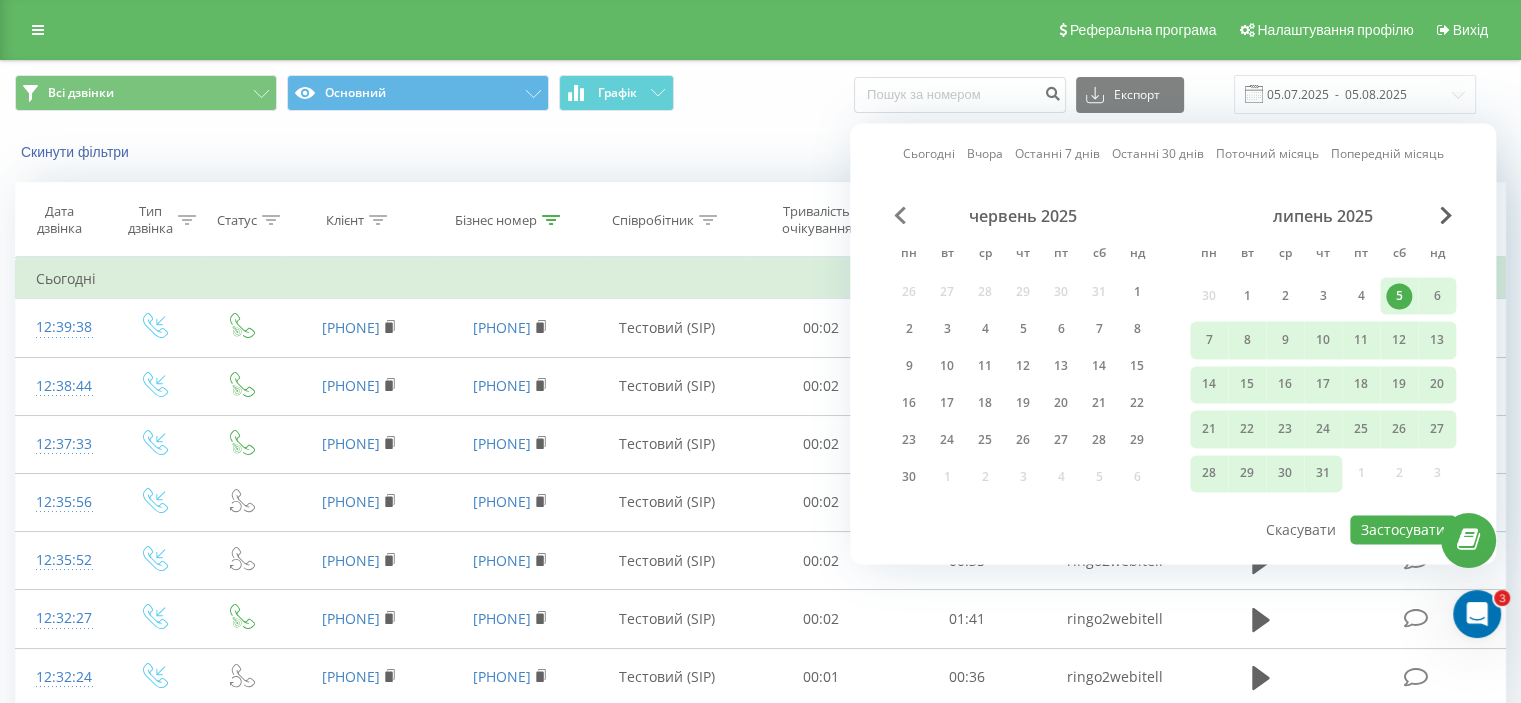 click at bounding box center (900, 215) 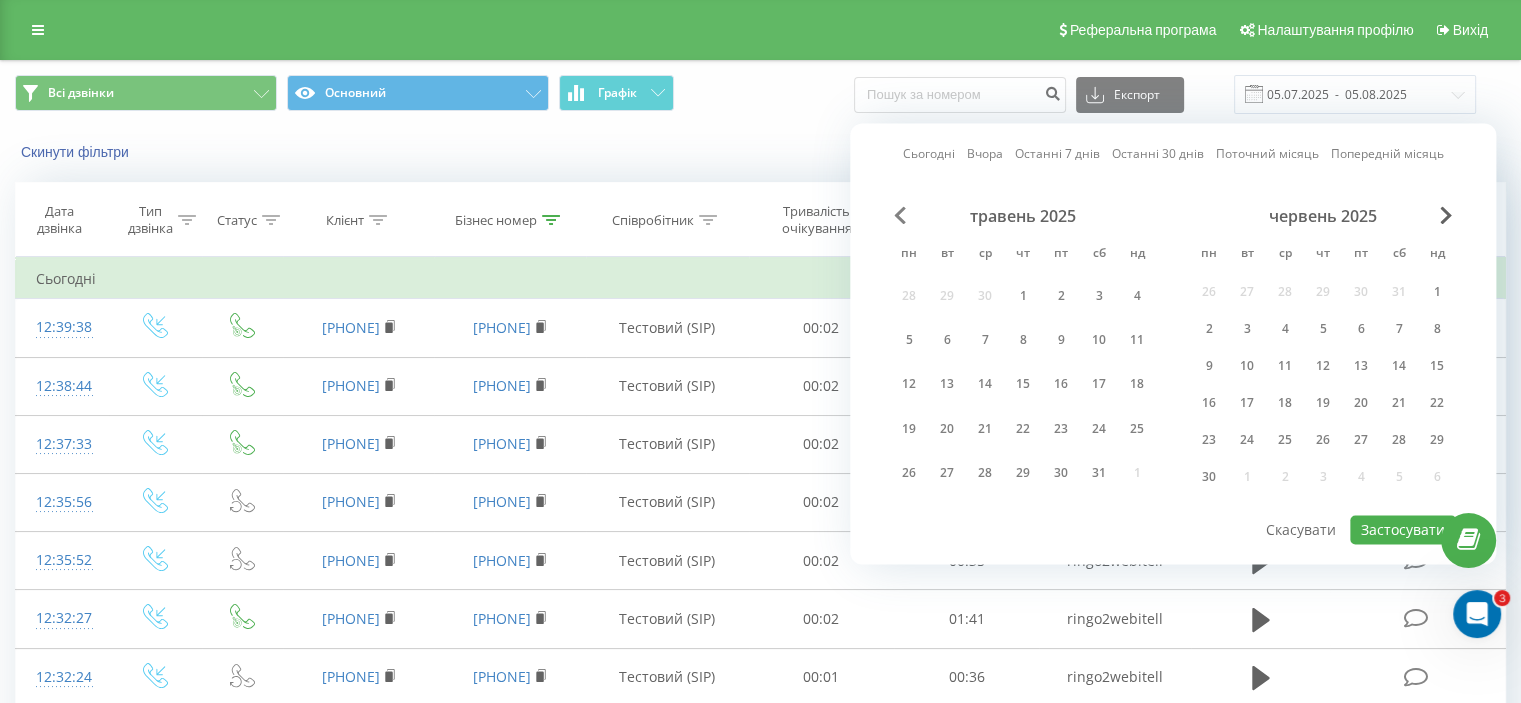click at bounding box center (900, 215) 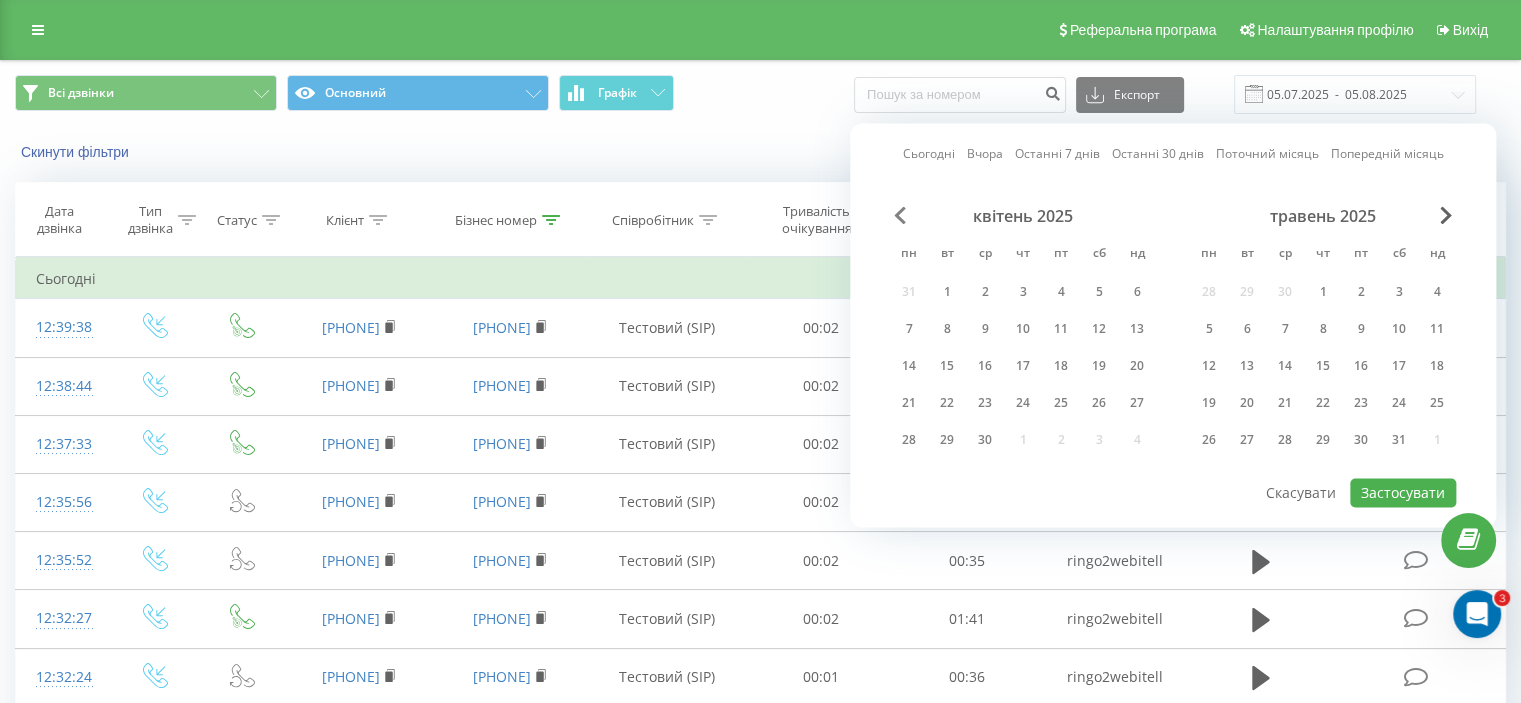 click at bounding box center (900, 215) 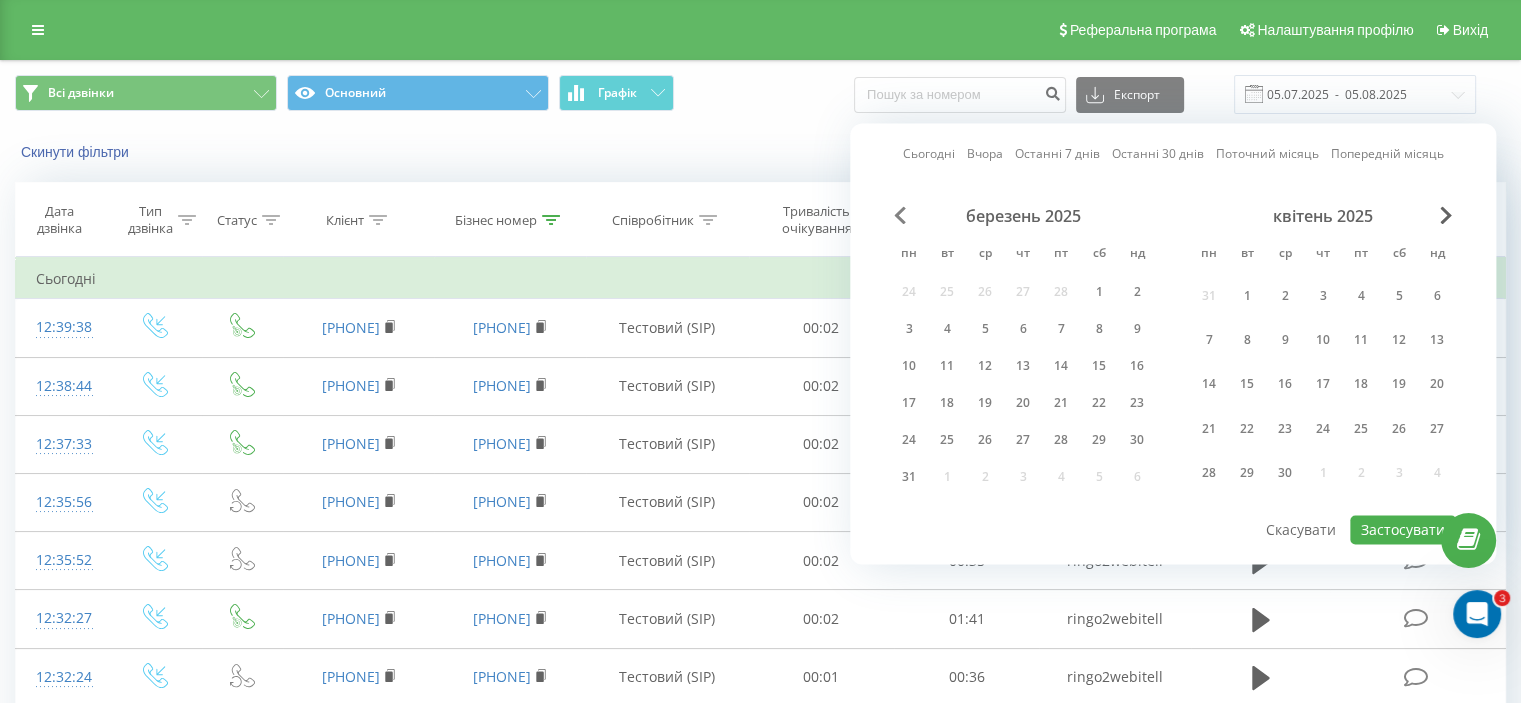 click at bounding box center (900, 215) 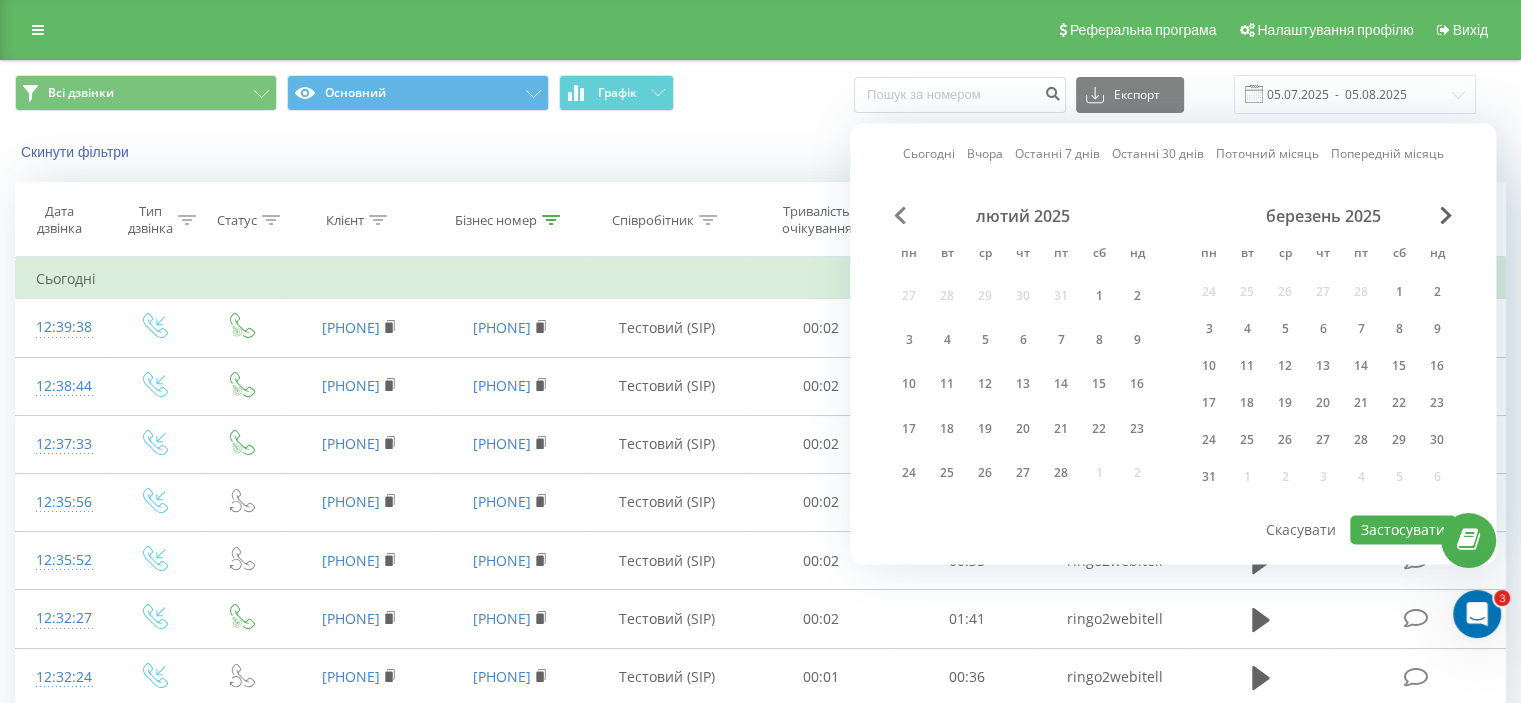 click at bounding box center [900, 215] 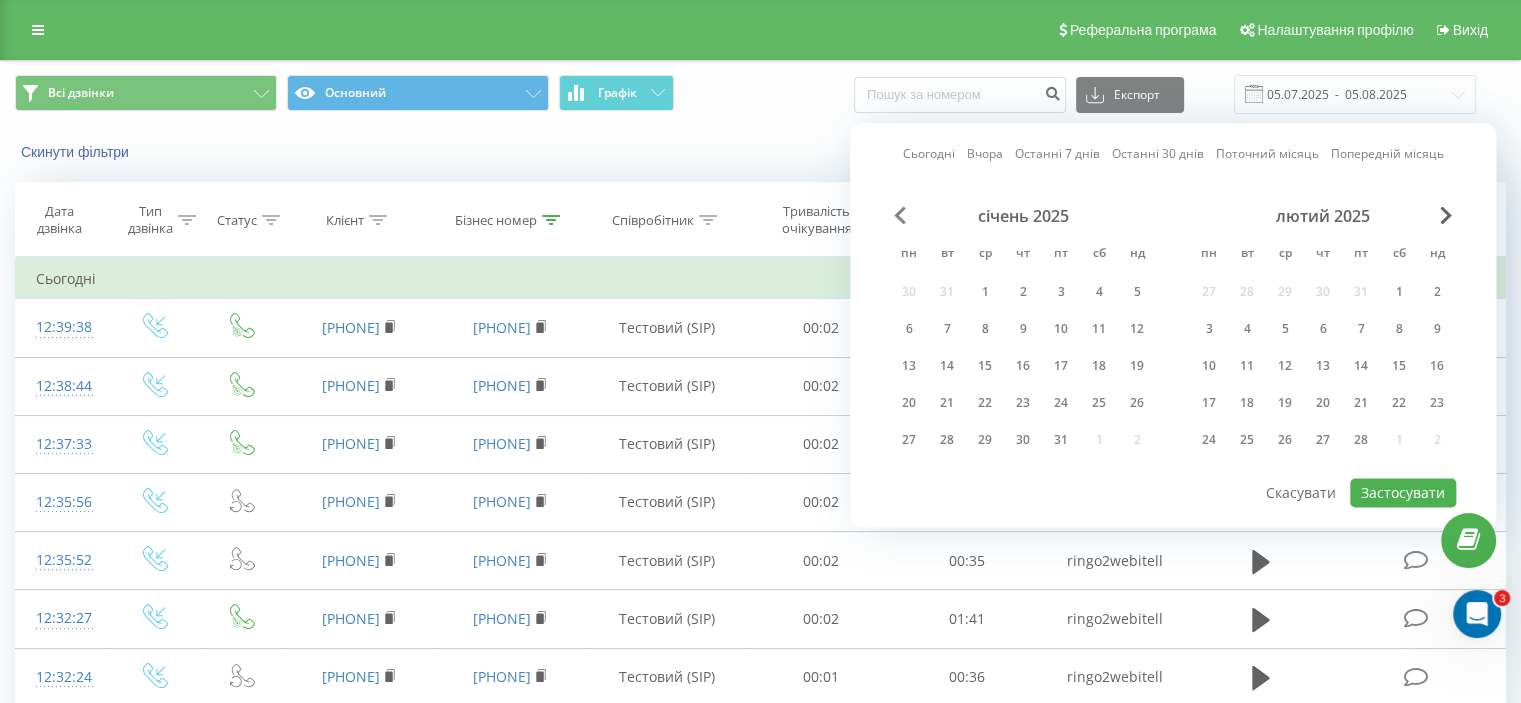 click at bounding box center [900, 215] 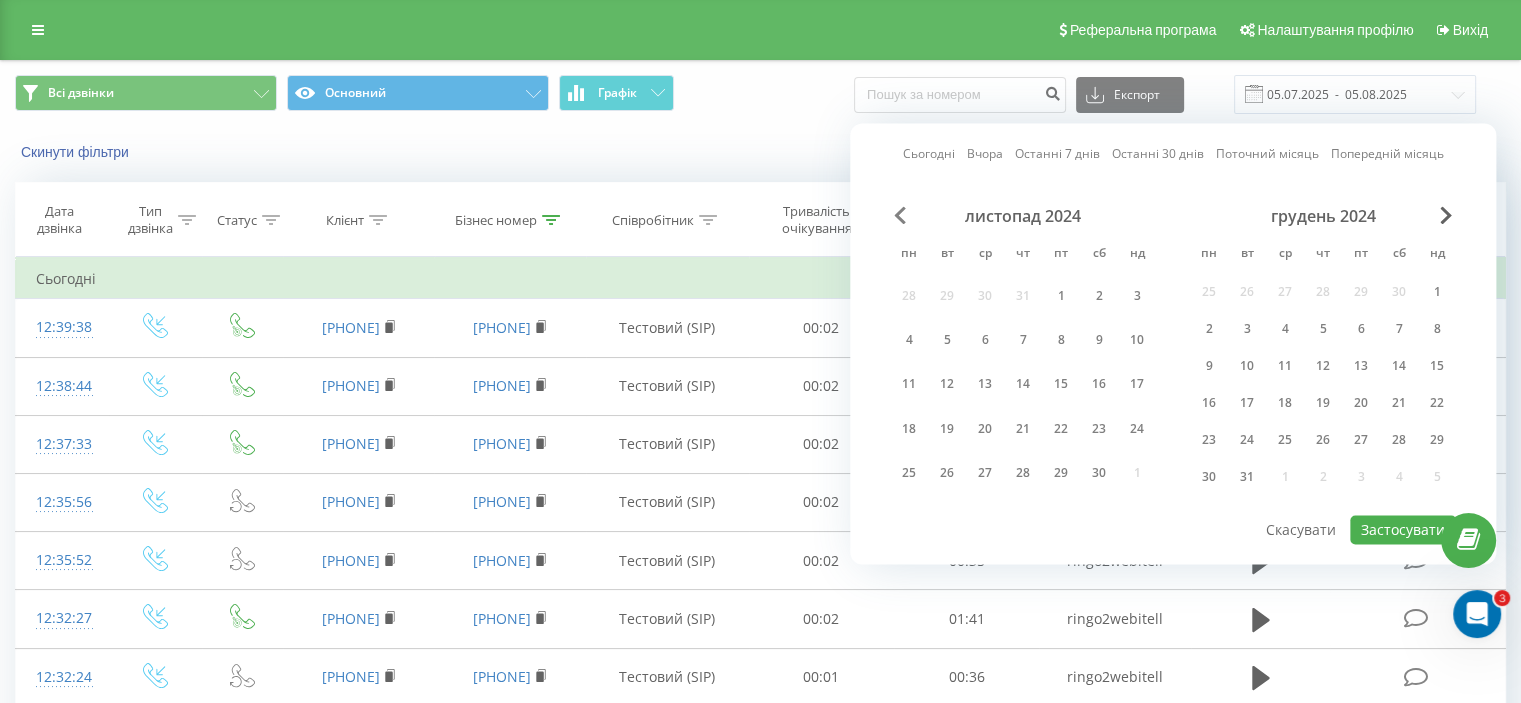 click at bounding box center [900, 215] 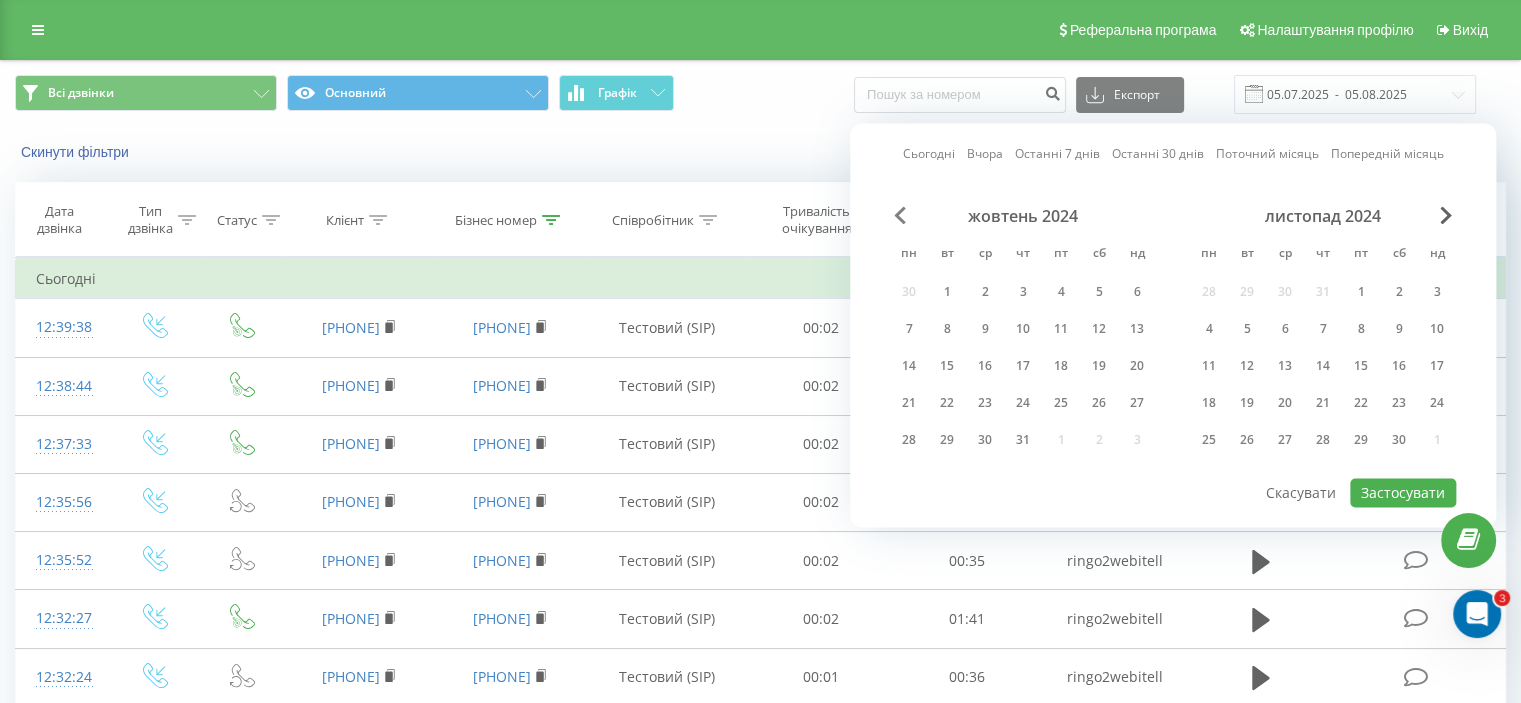 click at bounding box center [900, 215] 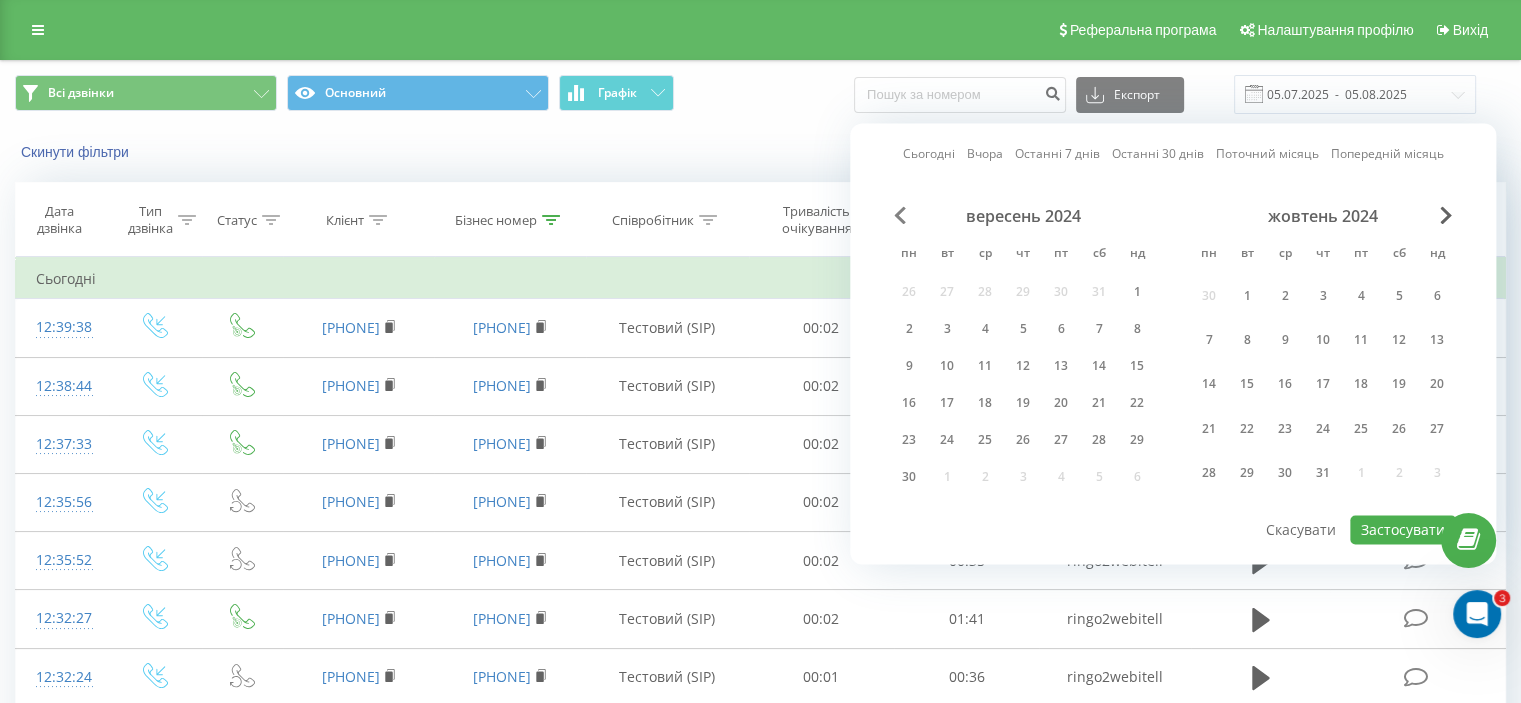 click at bounding box center (900, 215) 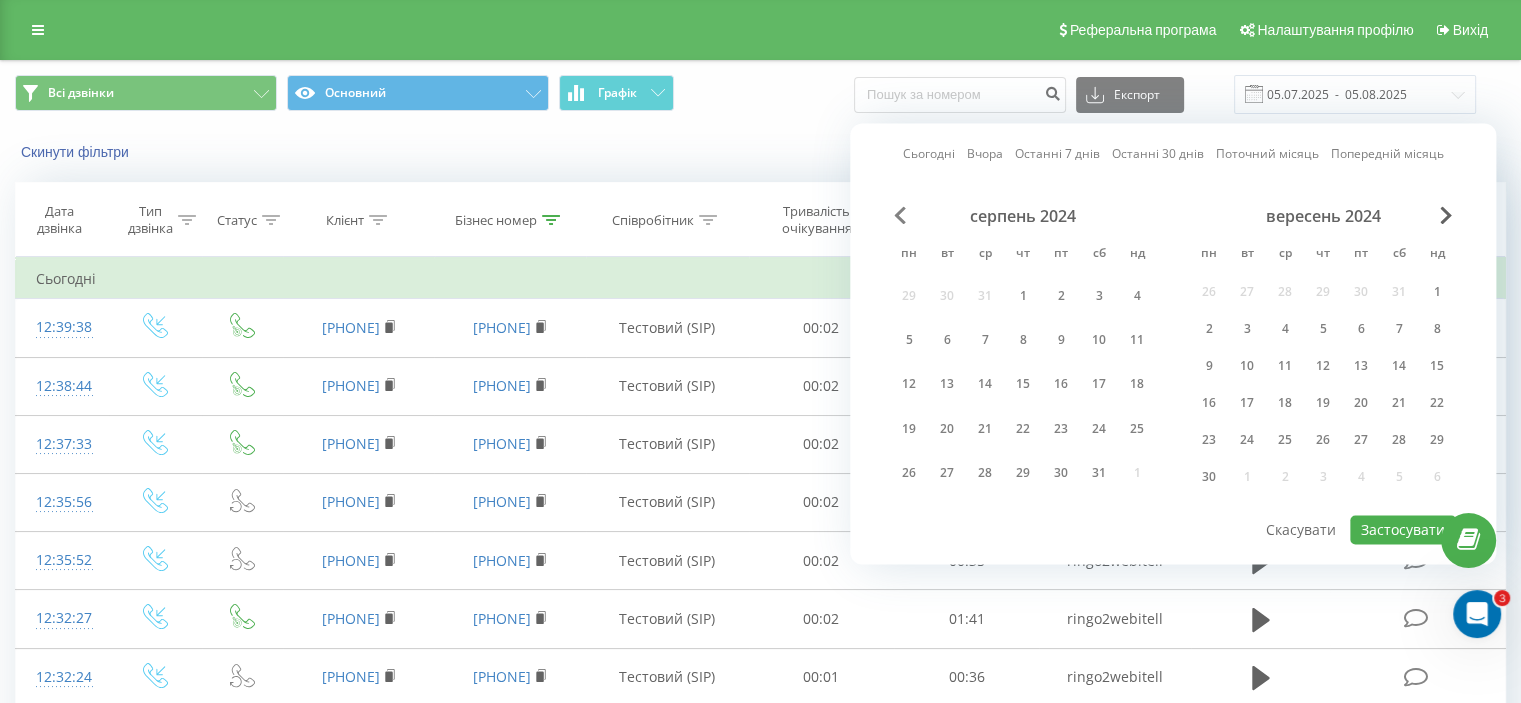 click at bounding box center (900, 215) 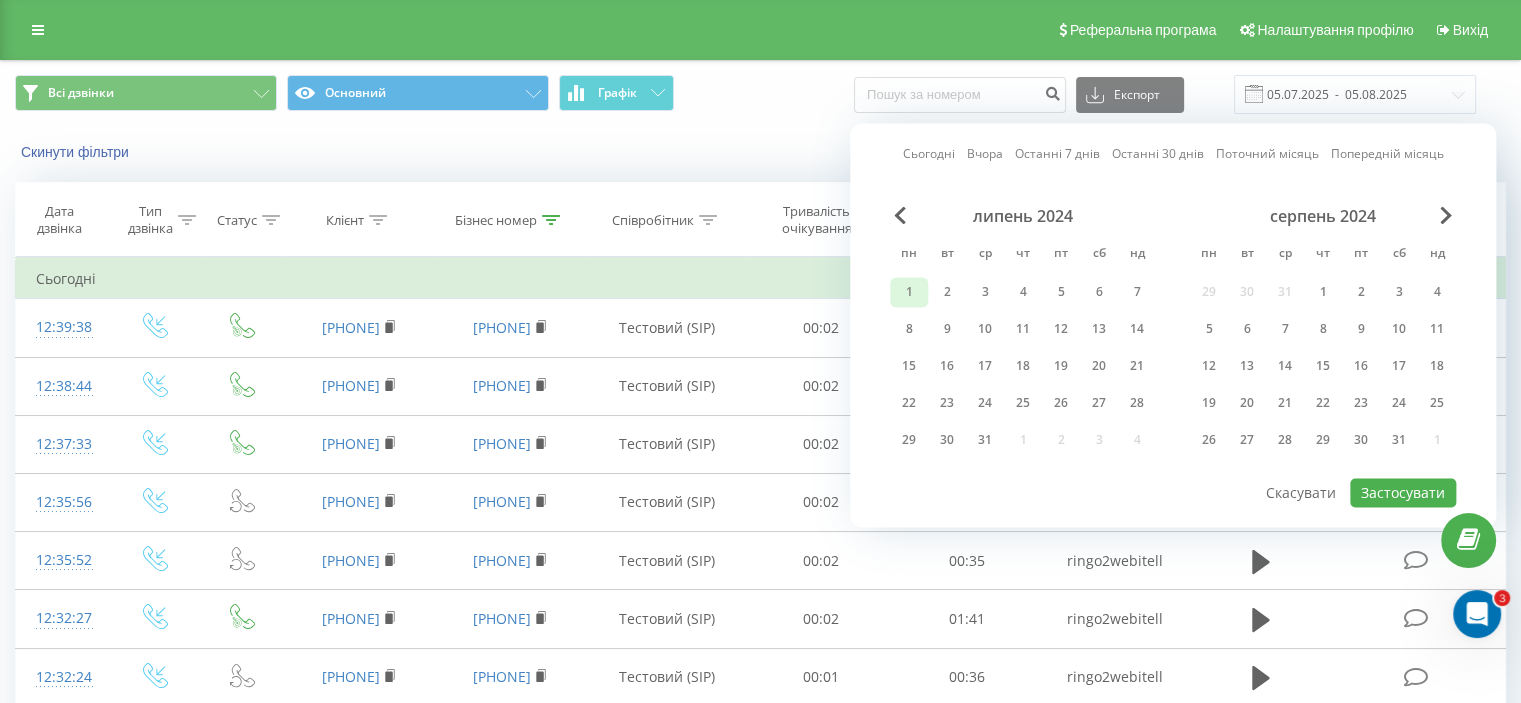 click on "1" at bounding box center [909, 292] 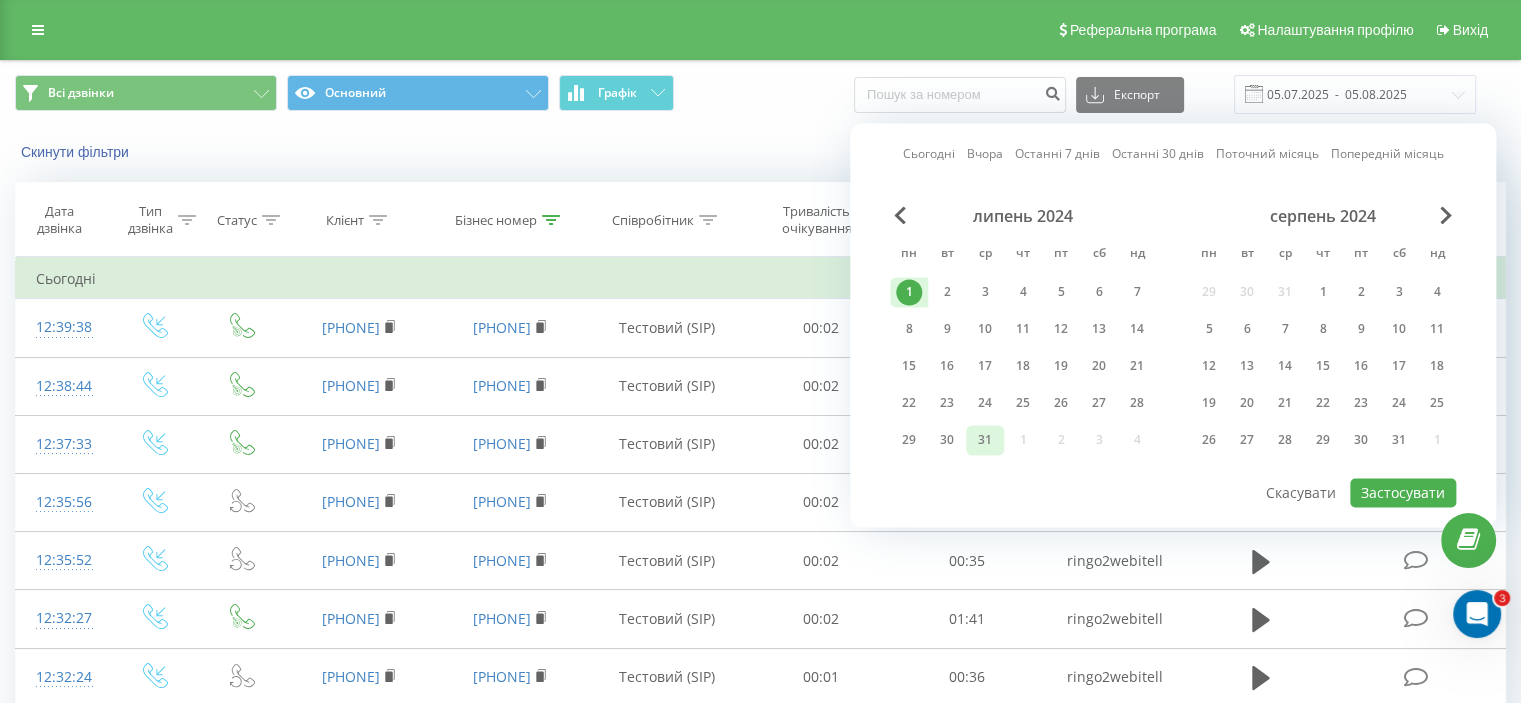 click on "31" at bounding box center [985, 440] 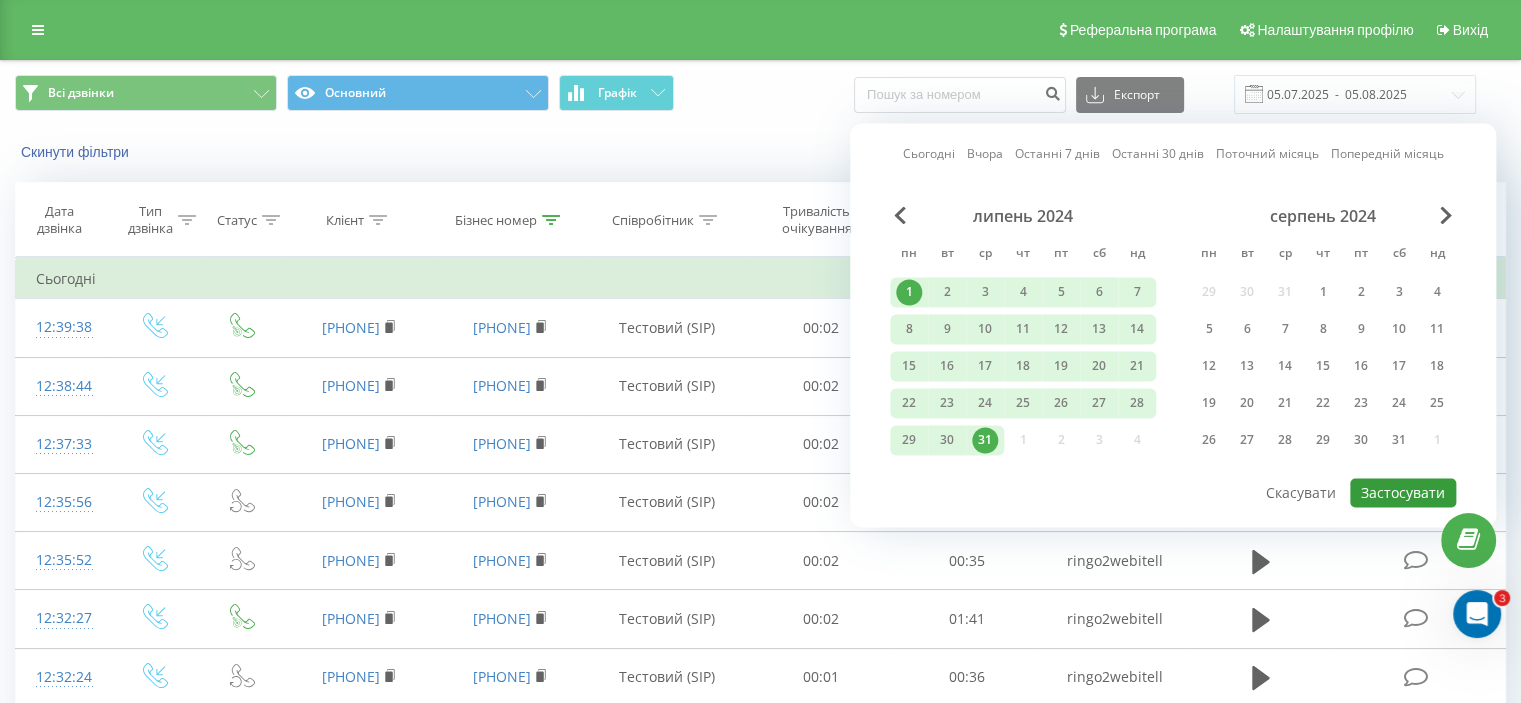 click on "Застосувати" at bounding box center [1403, 492] 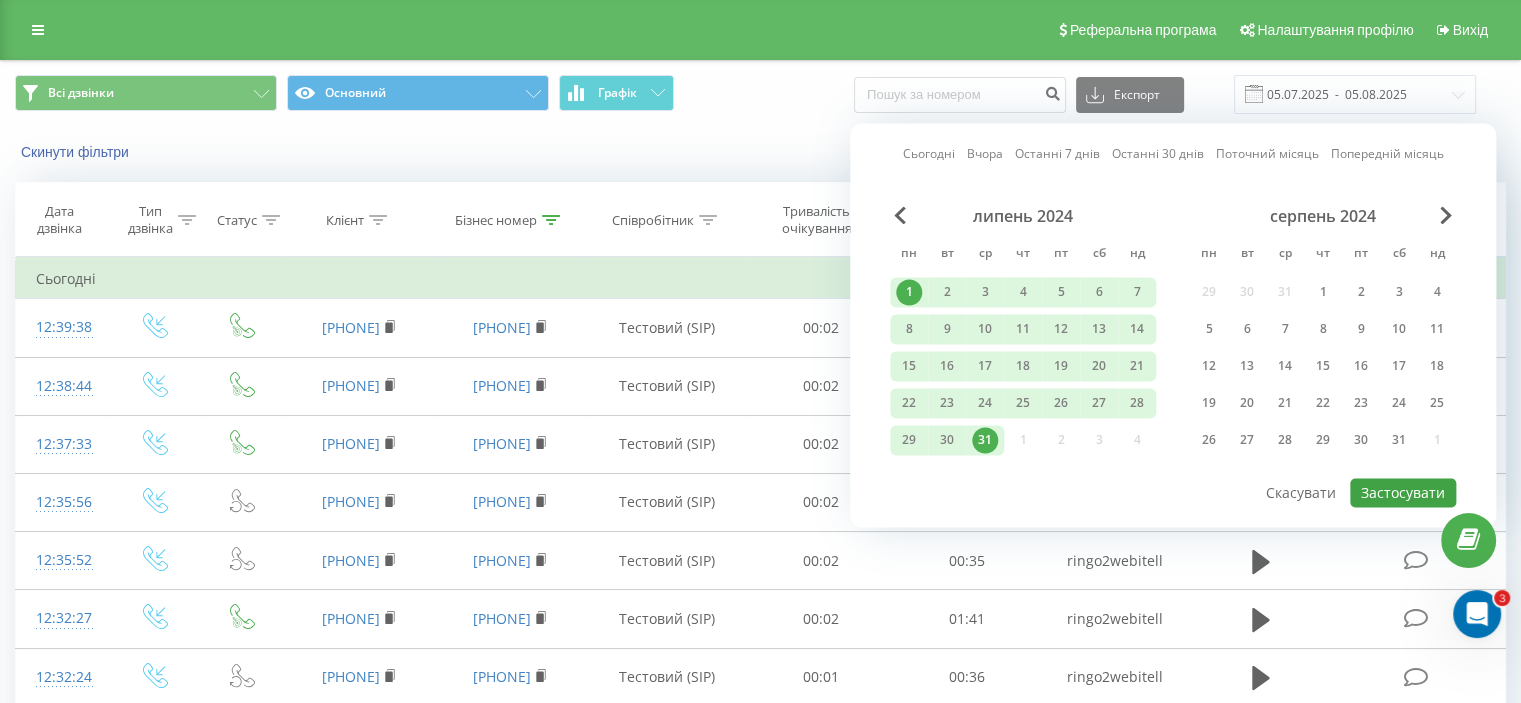 type on "[DATE]  -  [DATE]" 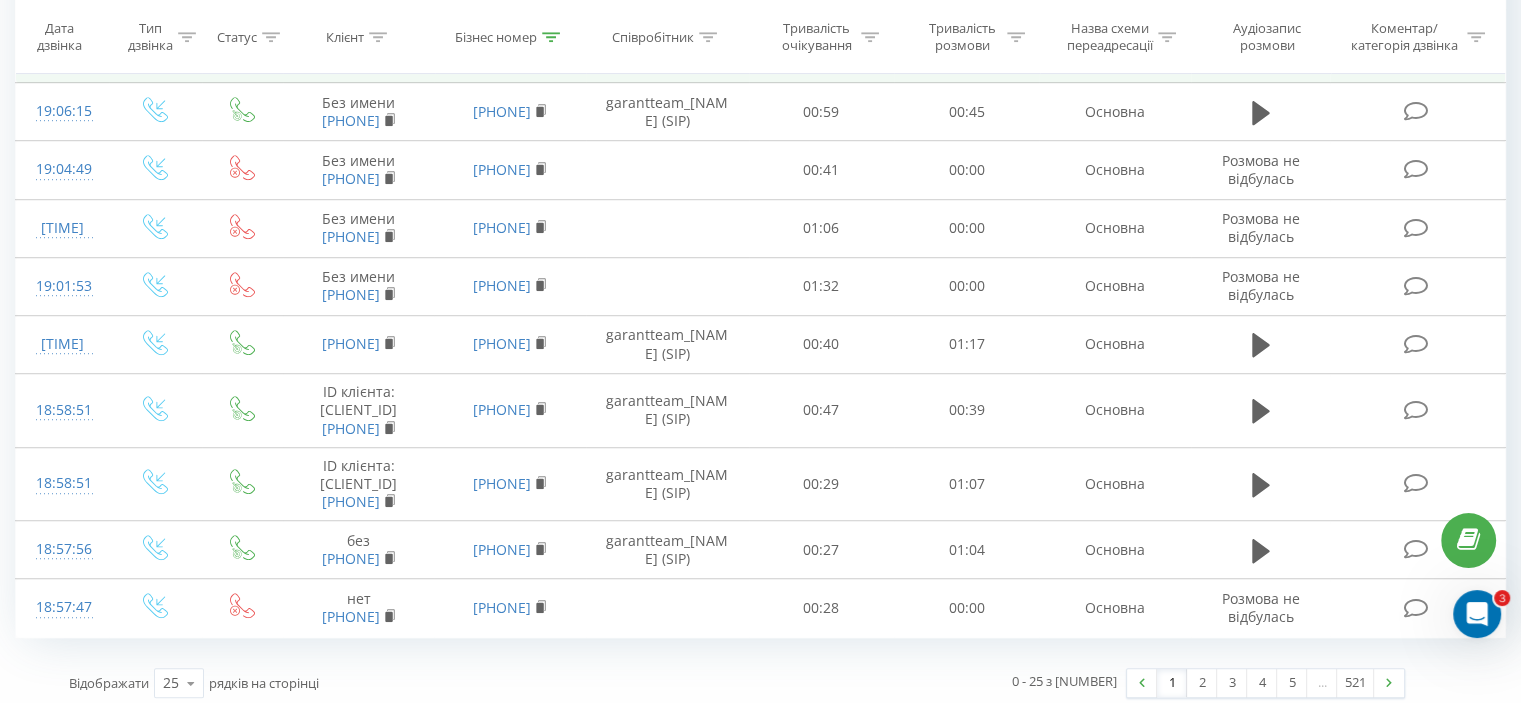scroll, scrollTop: 1579, scrollLeft: 0, axis: vertical 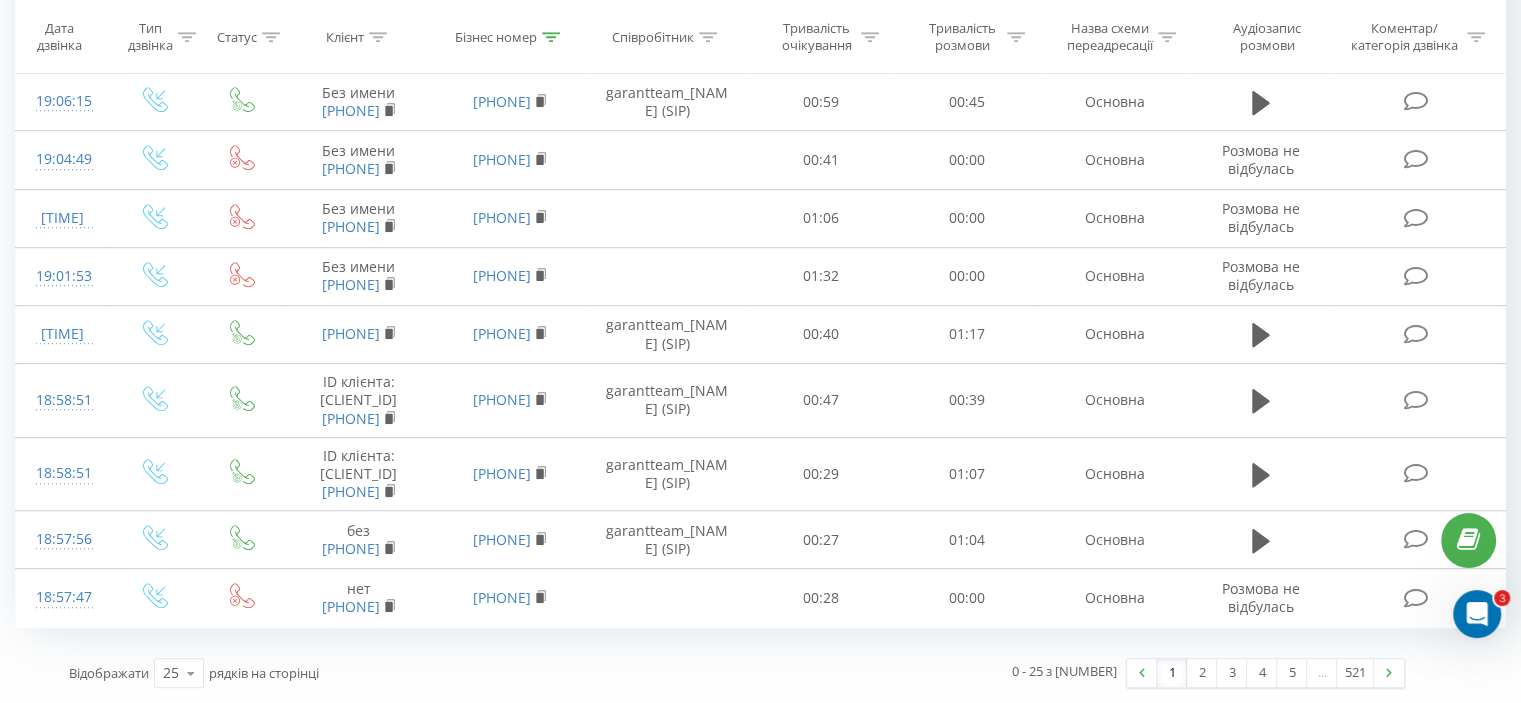 click 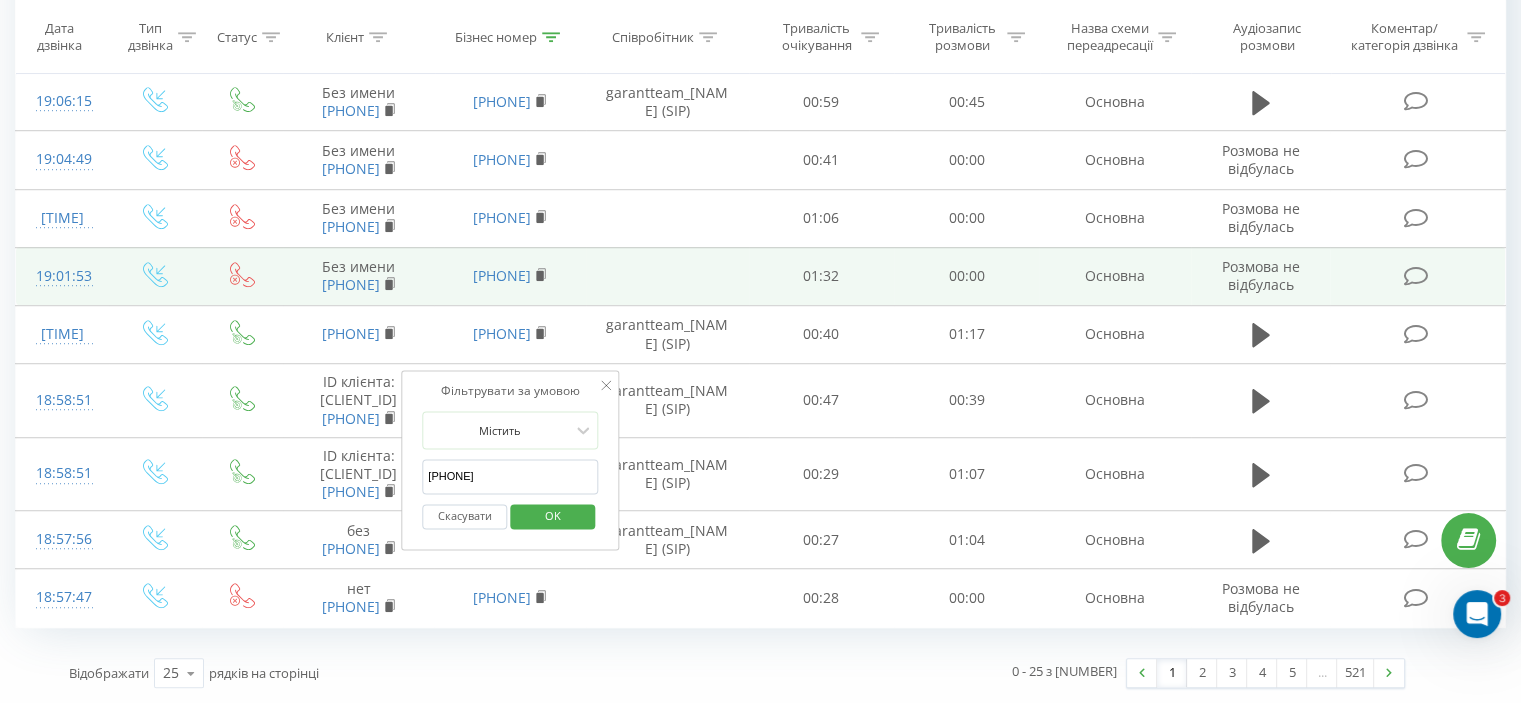 drag, startPoint x: 506, startPoint y: 182, endPoint x: 379, endPoint y: 175, distance: 127.192764 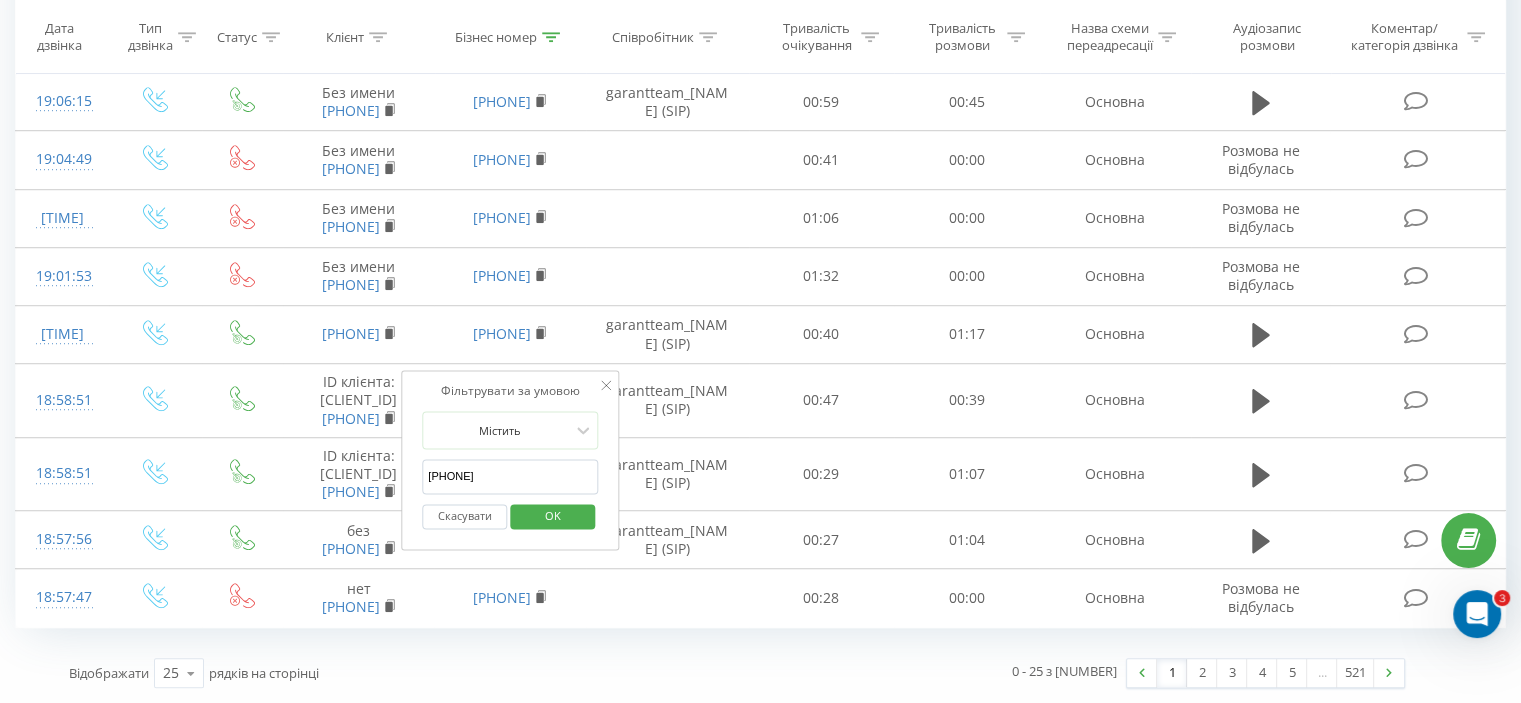 paste on "[NUMBER]" 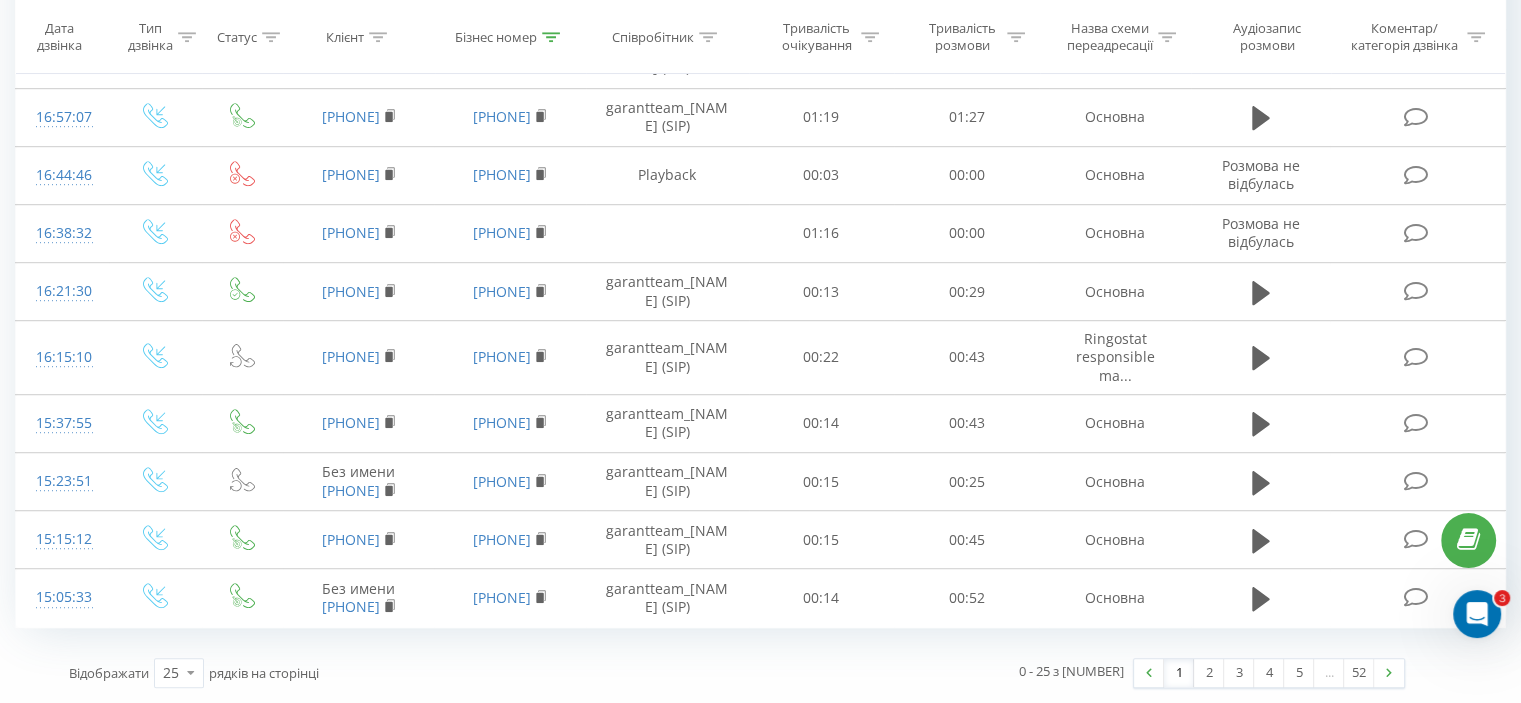 scroll, scrollTop: 1312, scrollLeft: 0, axis: vertical 